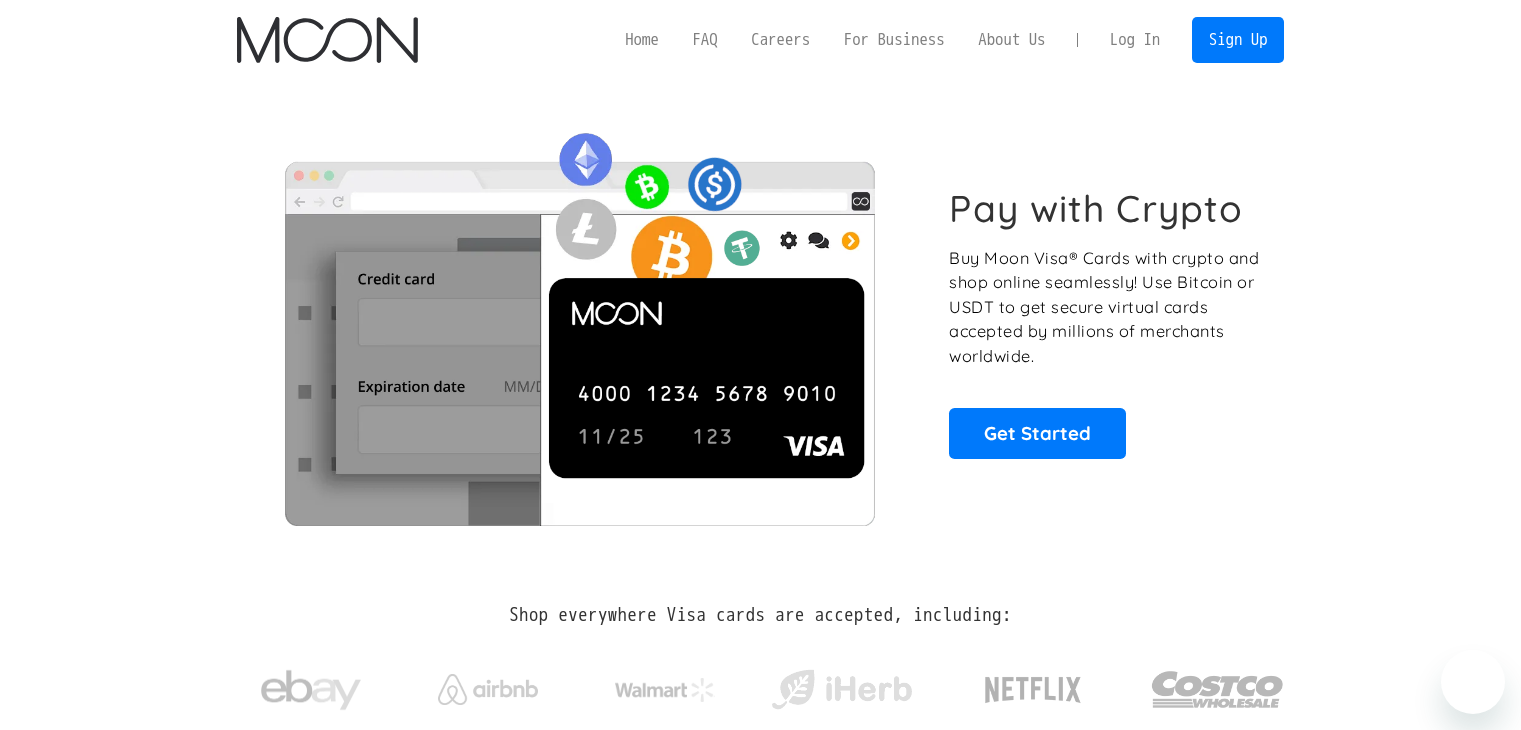 scroll, scrollTop: 0, scrollLeft: 0, axis: both 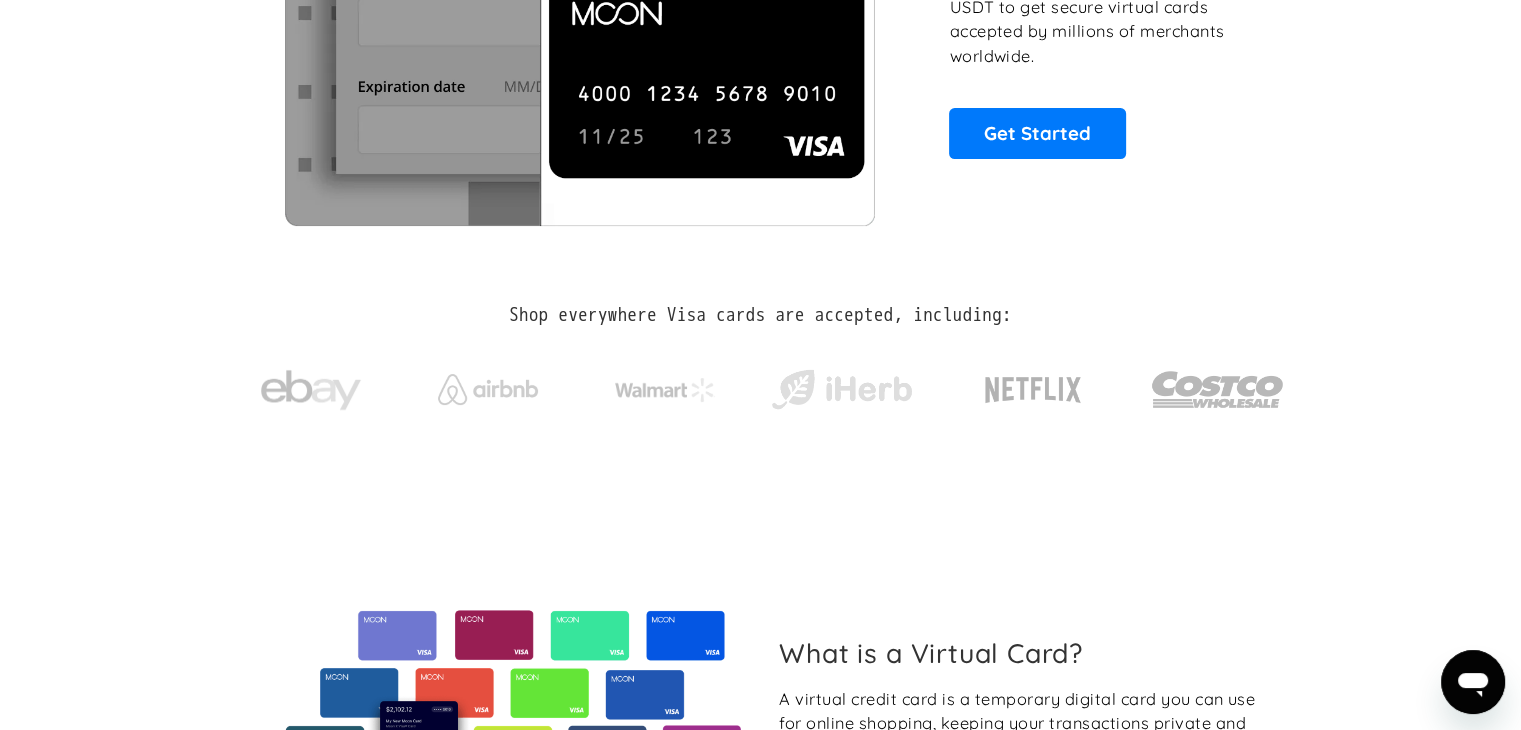 click on "What is a Virtual Card? A virtual credit card is a temporary digital card you can use for online shopping, keeping your transactions private and secure. Moon Cards are virtual cards you can buy with cryptocurrency. Cards are loaded in USD and ready to use instantly." at bounding box center [760, 751] 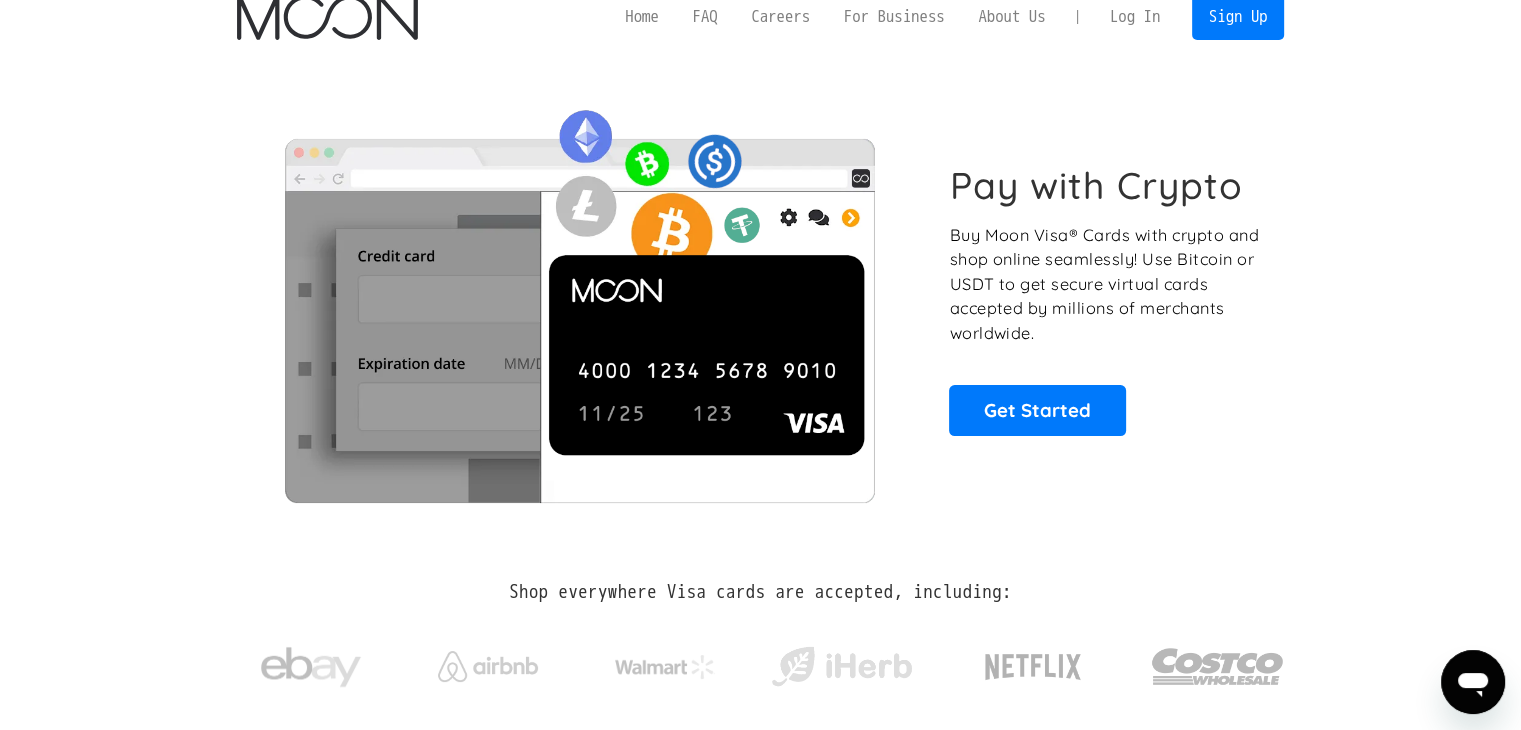 scroll, scrollTop: 0, scrollLeft: 0, axis: both 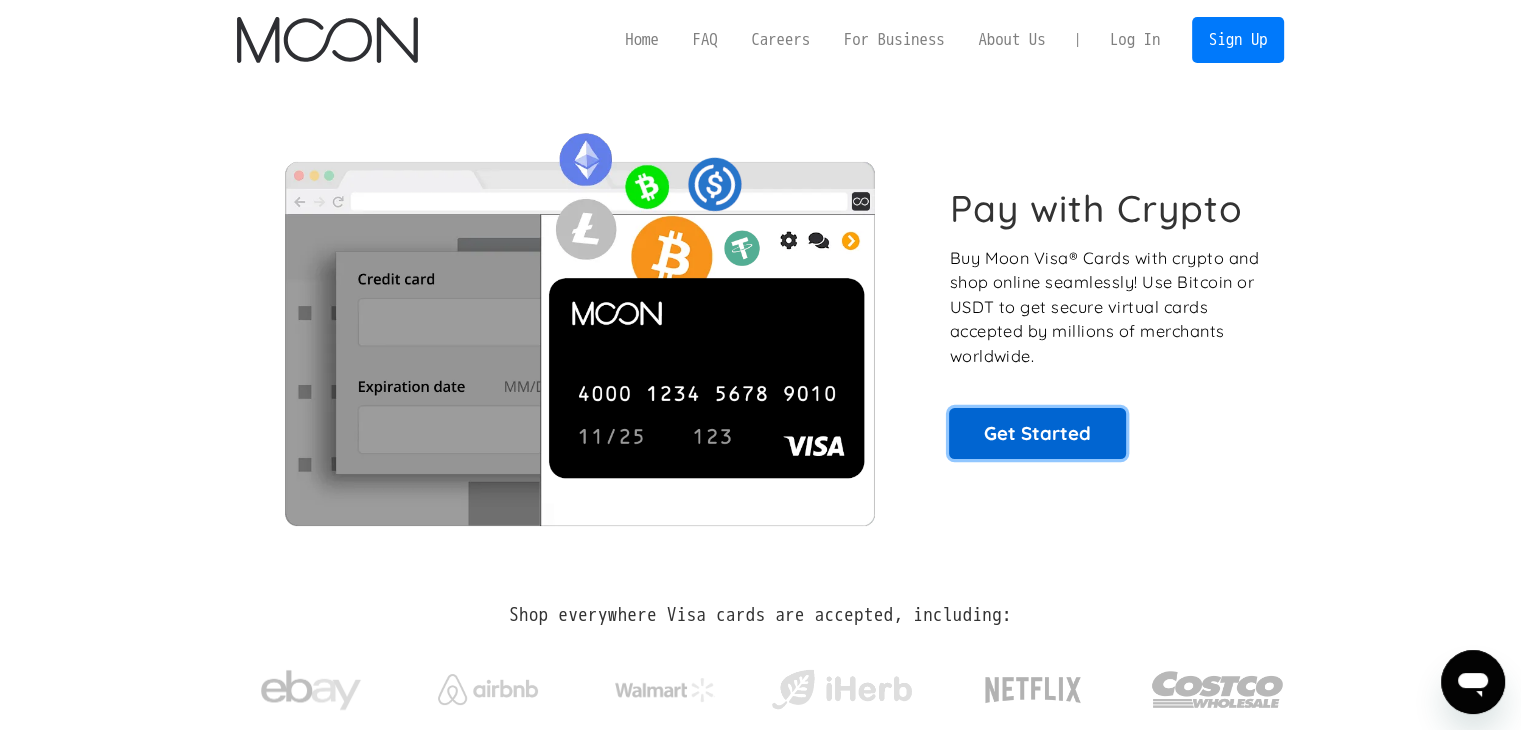 click on "Get Started" at bounding box center [1037, 433] 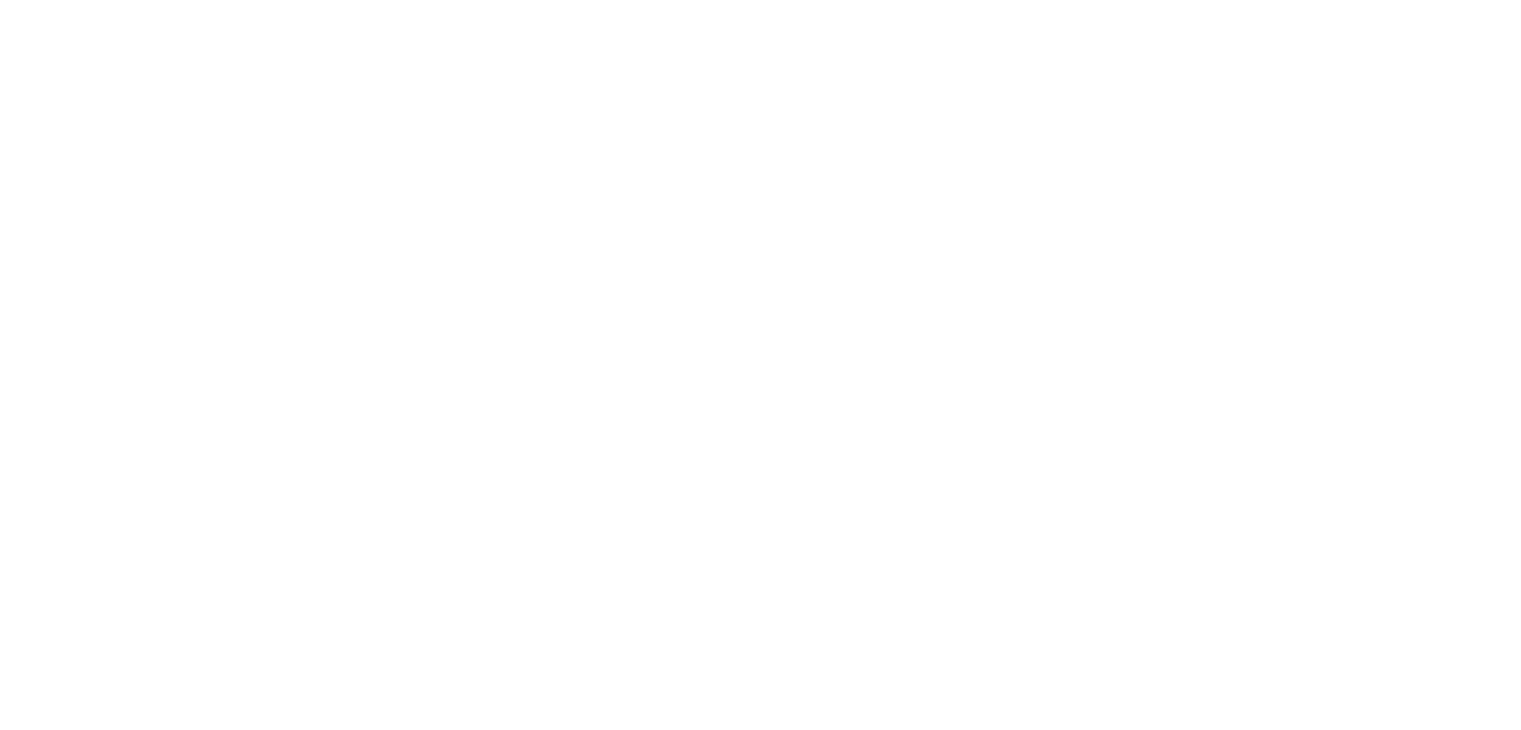 scroll, scrollTop: 0, scrollLeft: 0, axis: both 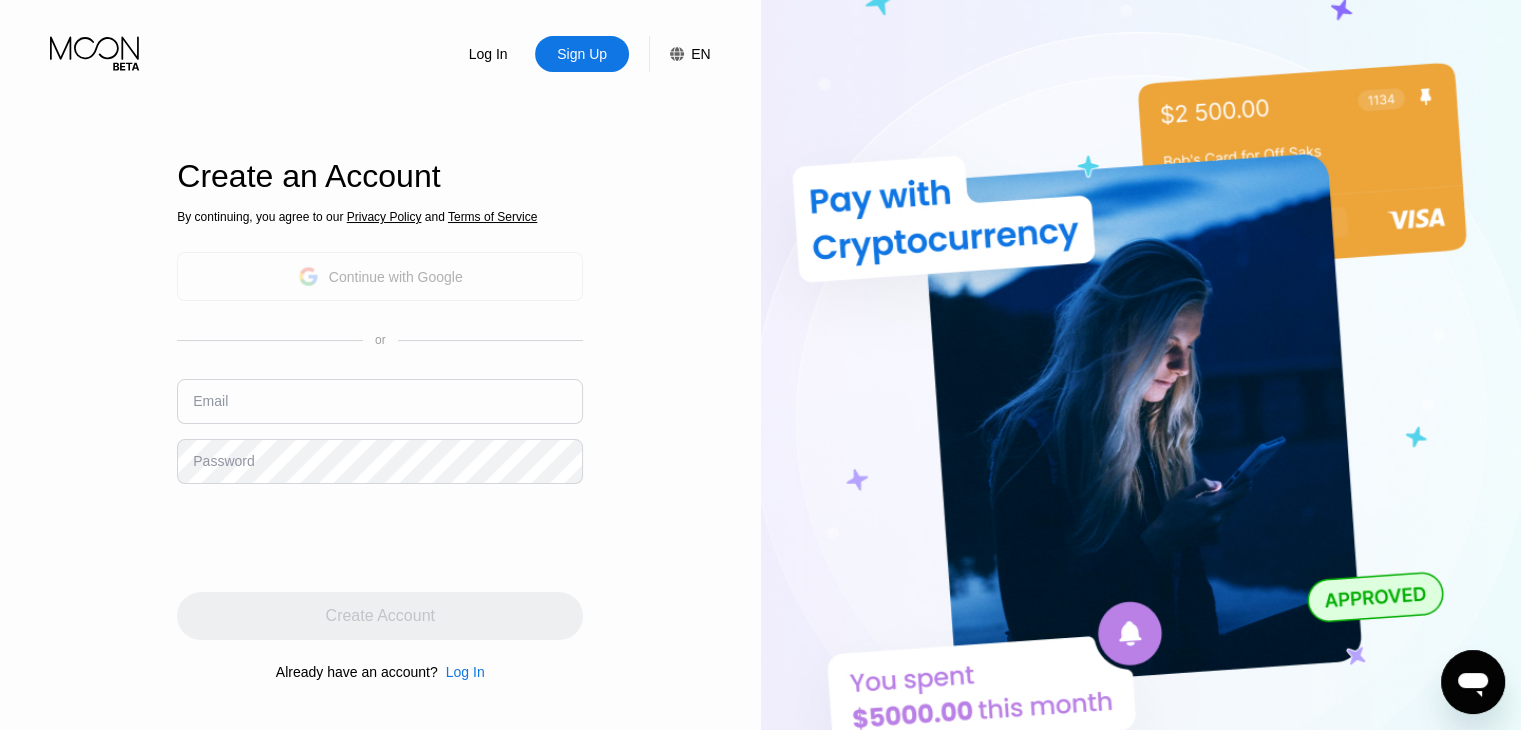 click on "Continue with Google" at bounding box center (380, 276) 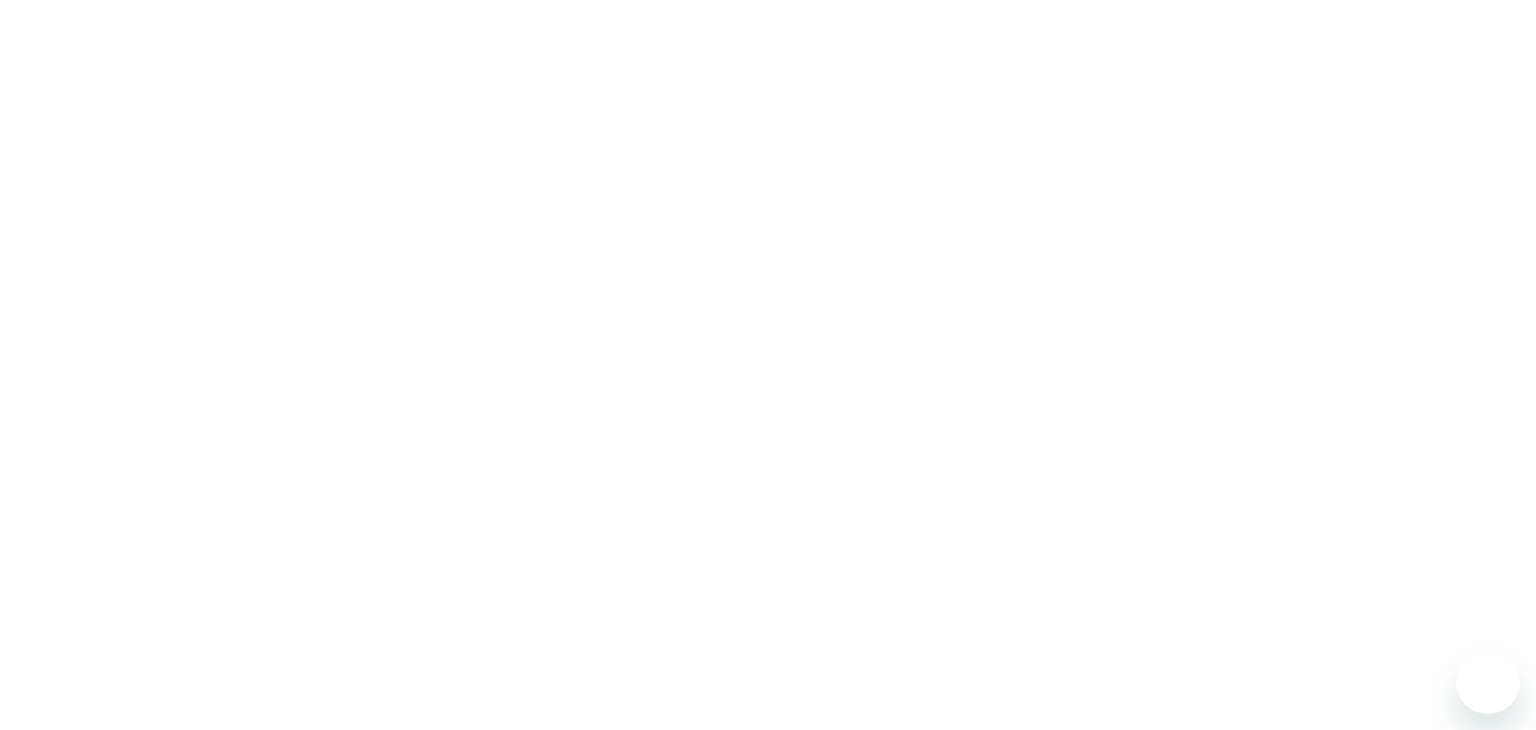 scroll, scrollTop: 0, scrollLeft: 0, axis: both 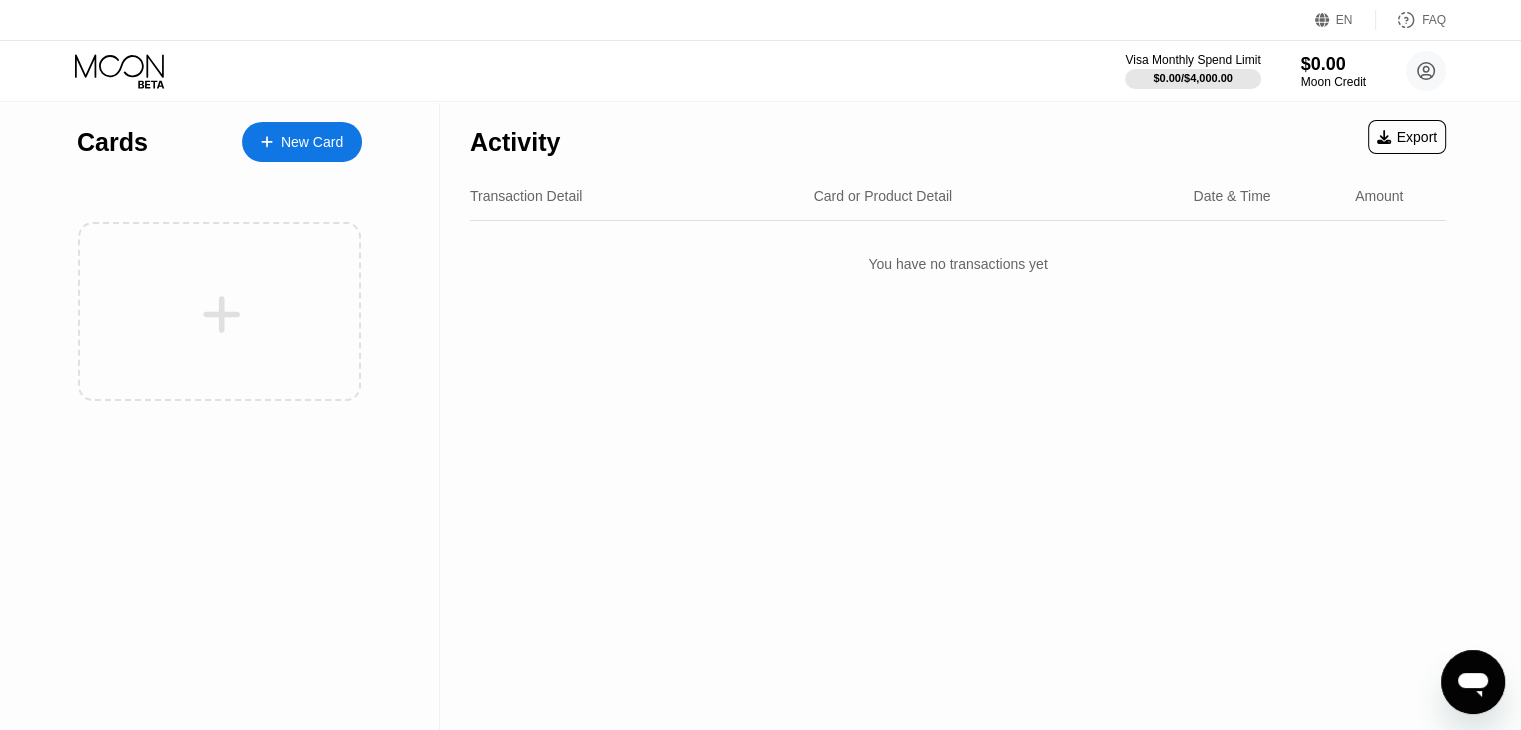 click on "New Card" at bounding box center (312, 142) 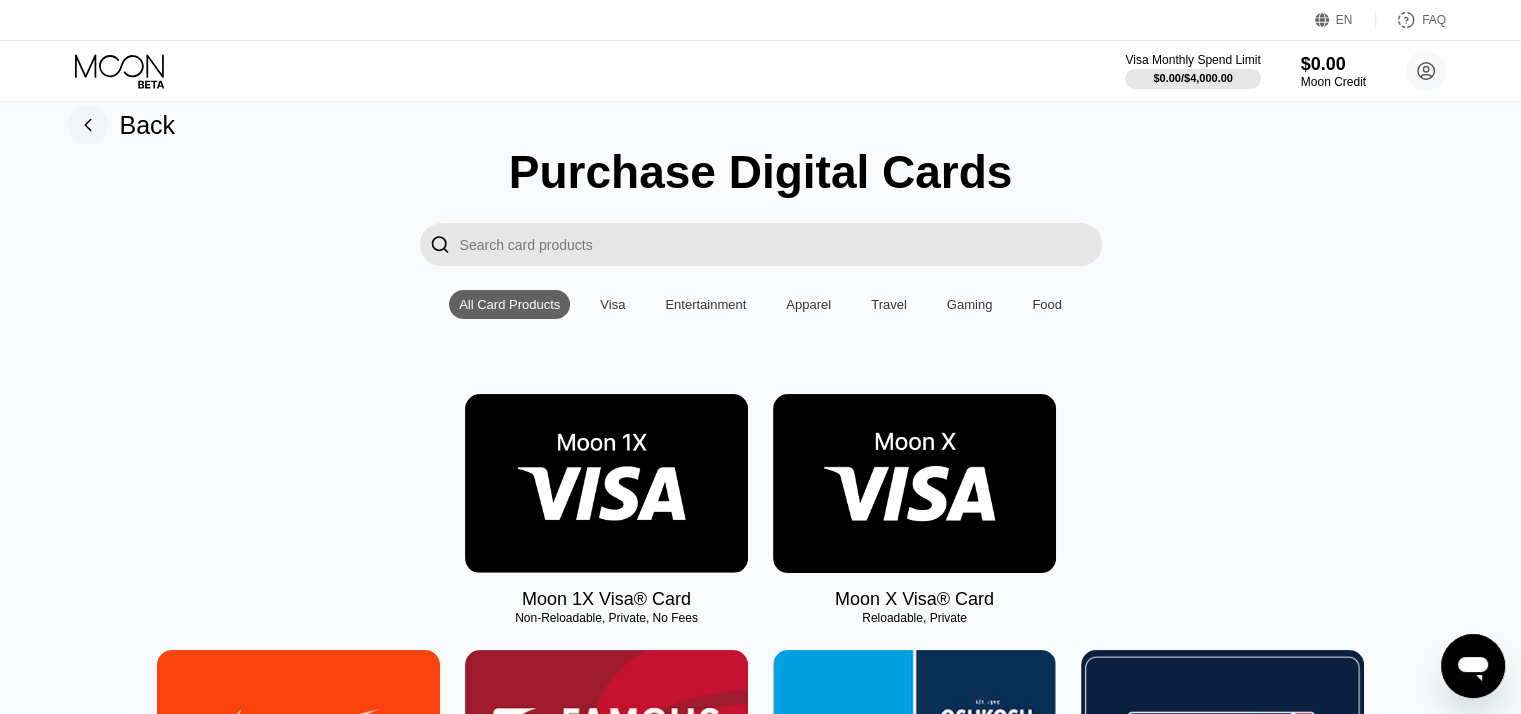 scroll, scrollTop: 0, scrollLeft: 0, axis: both 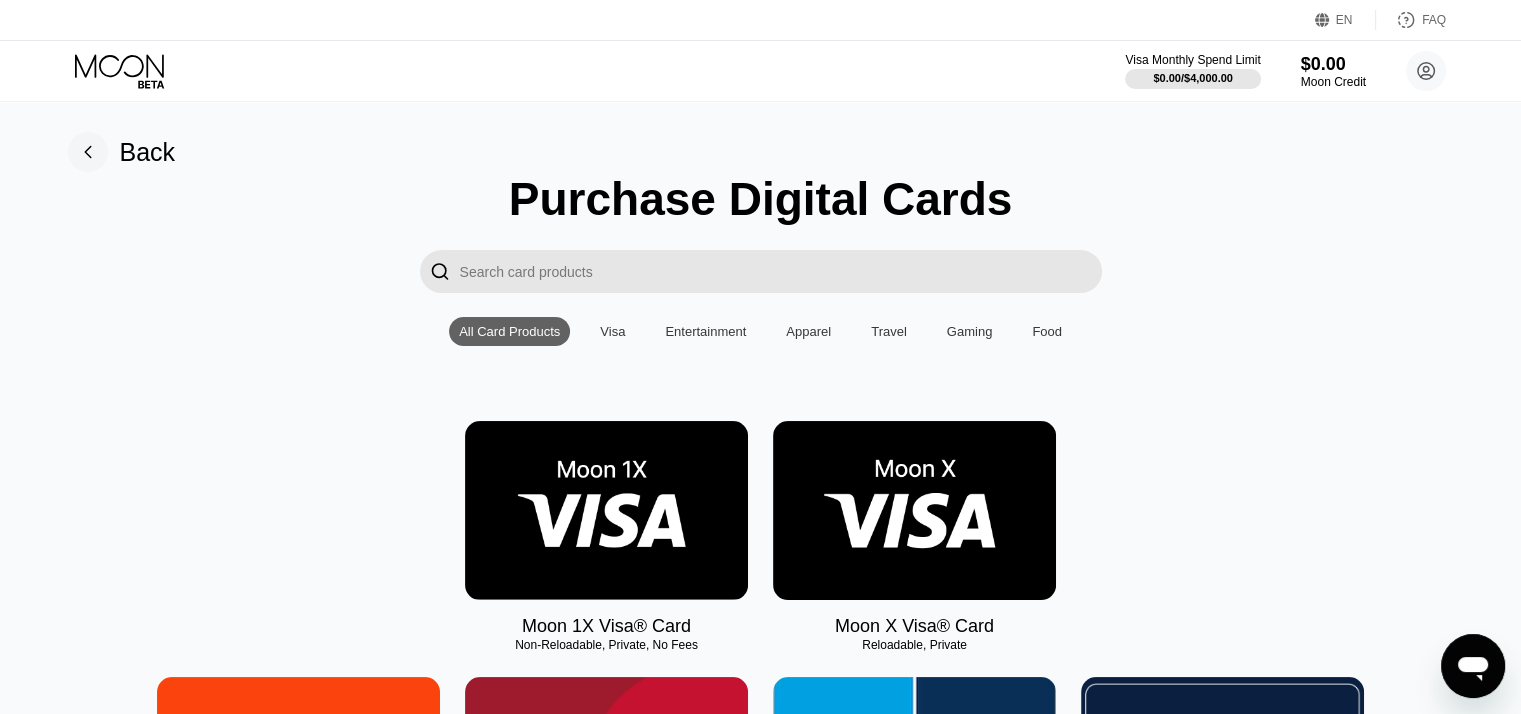 click on "Moon 1X Visa® Card Non-Reloadable, Private, No Fees Moon X Visa® Card Reloadable, Private" at bounding box center (761, 529) 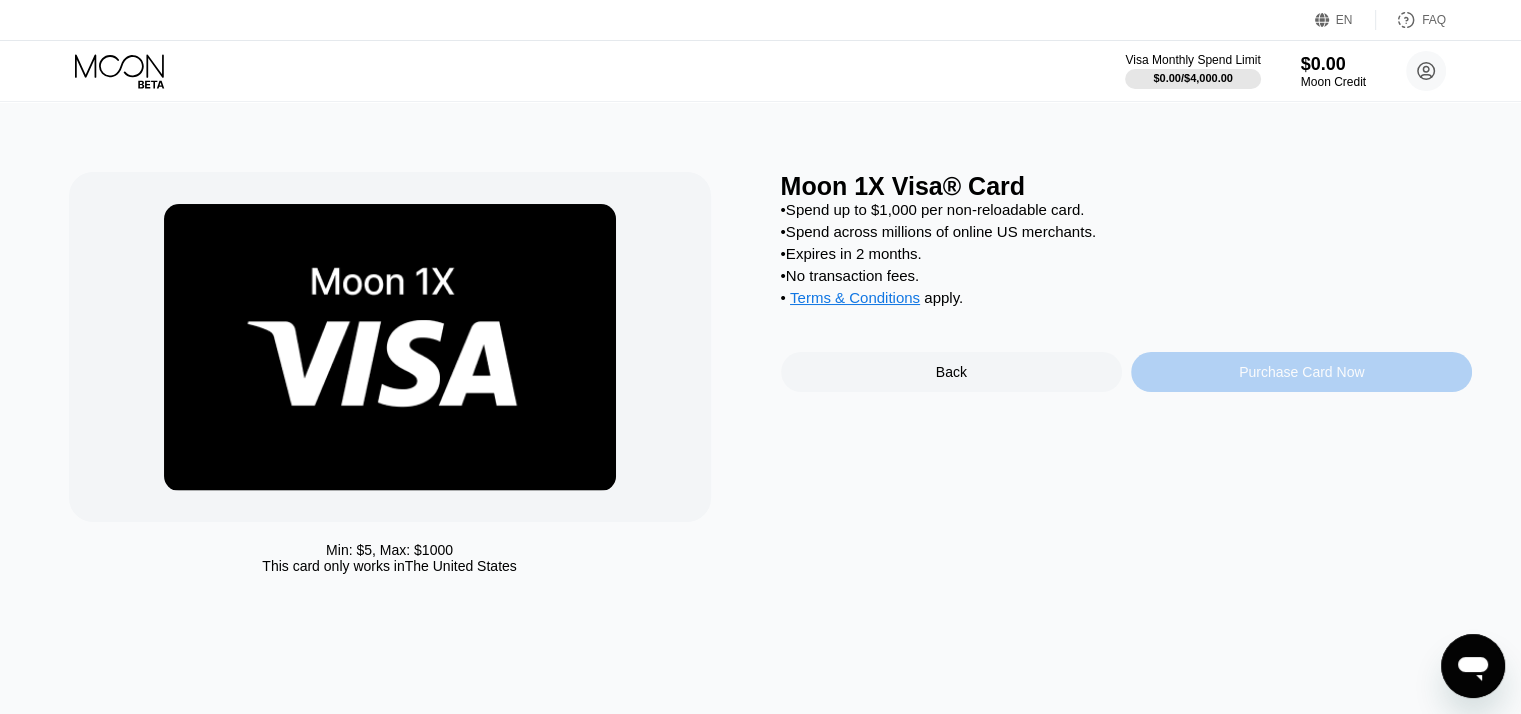 click on "Purchase Card Now" at bounding box center [1301, 372] 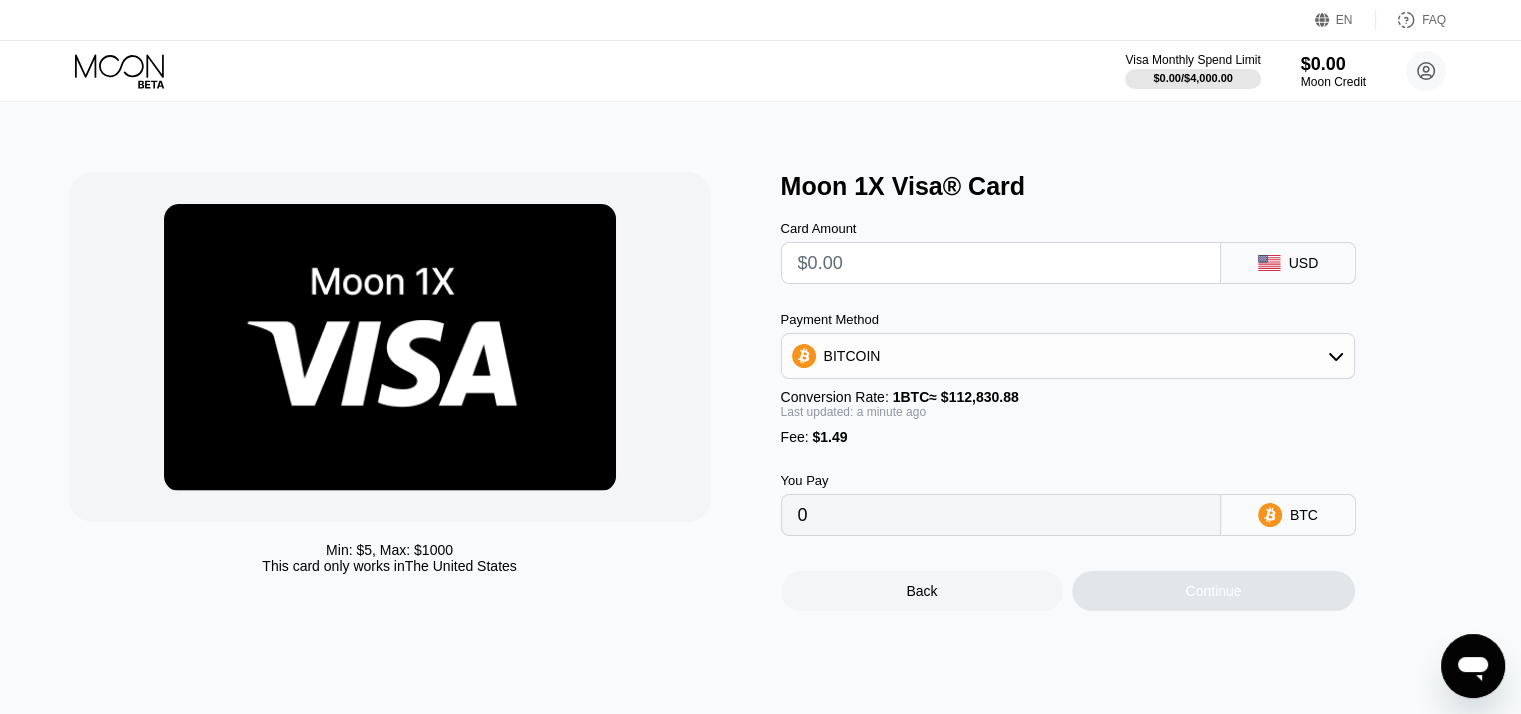 click at bounding box center (390, 347) 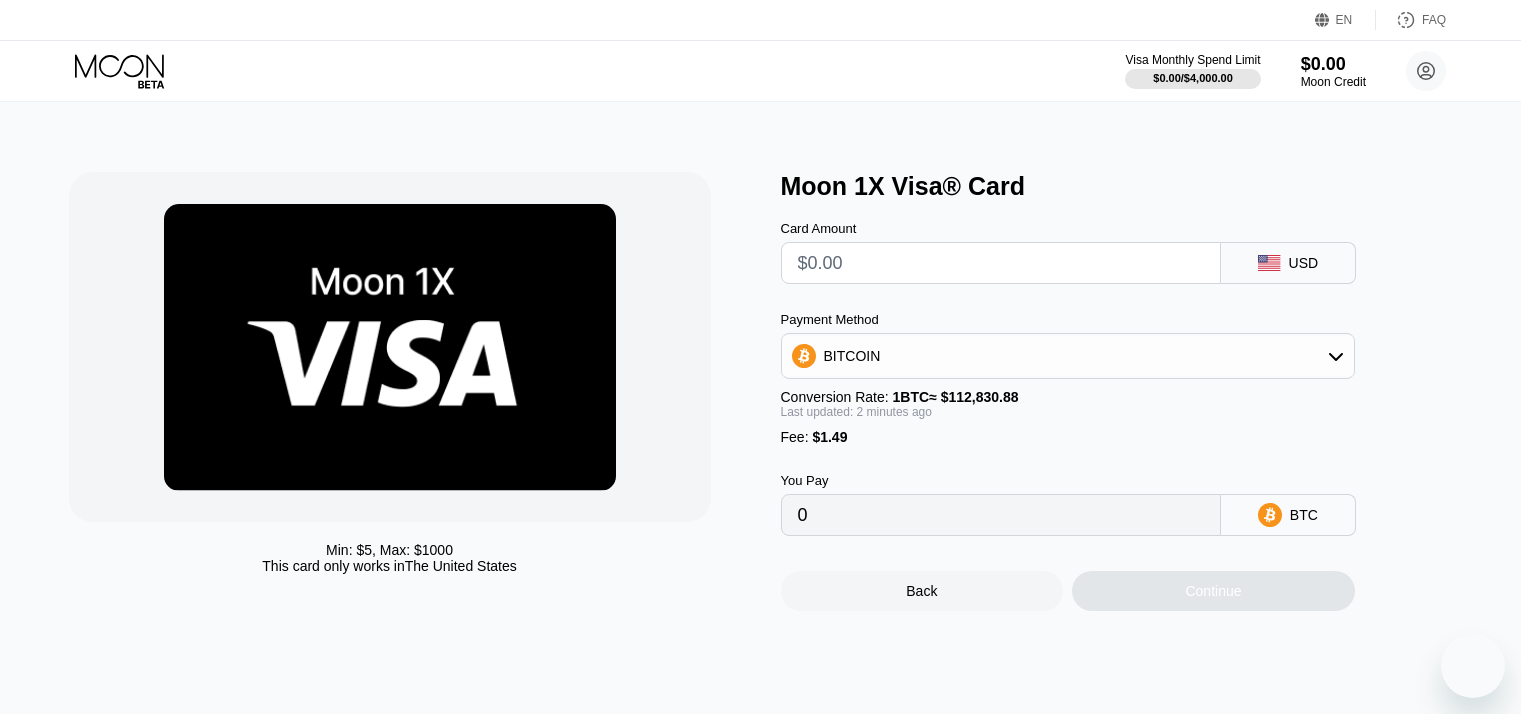 scroll, scrollTop: 0, scrollLeft: 0, axis: both 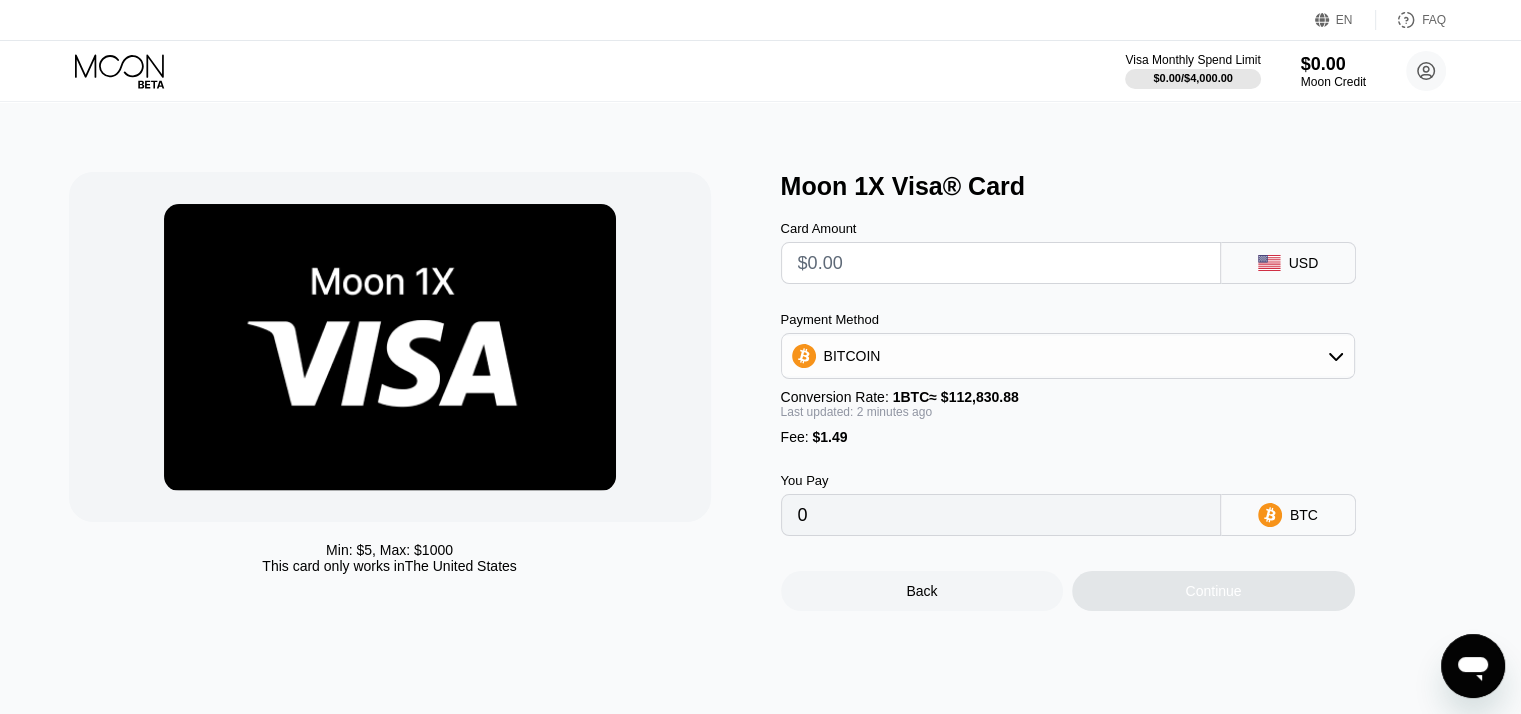 click 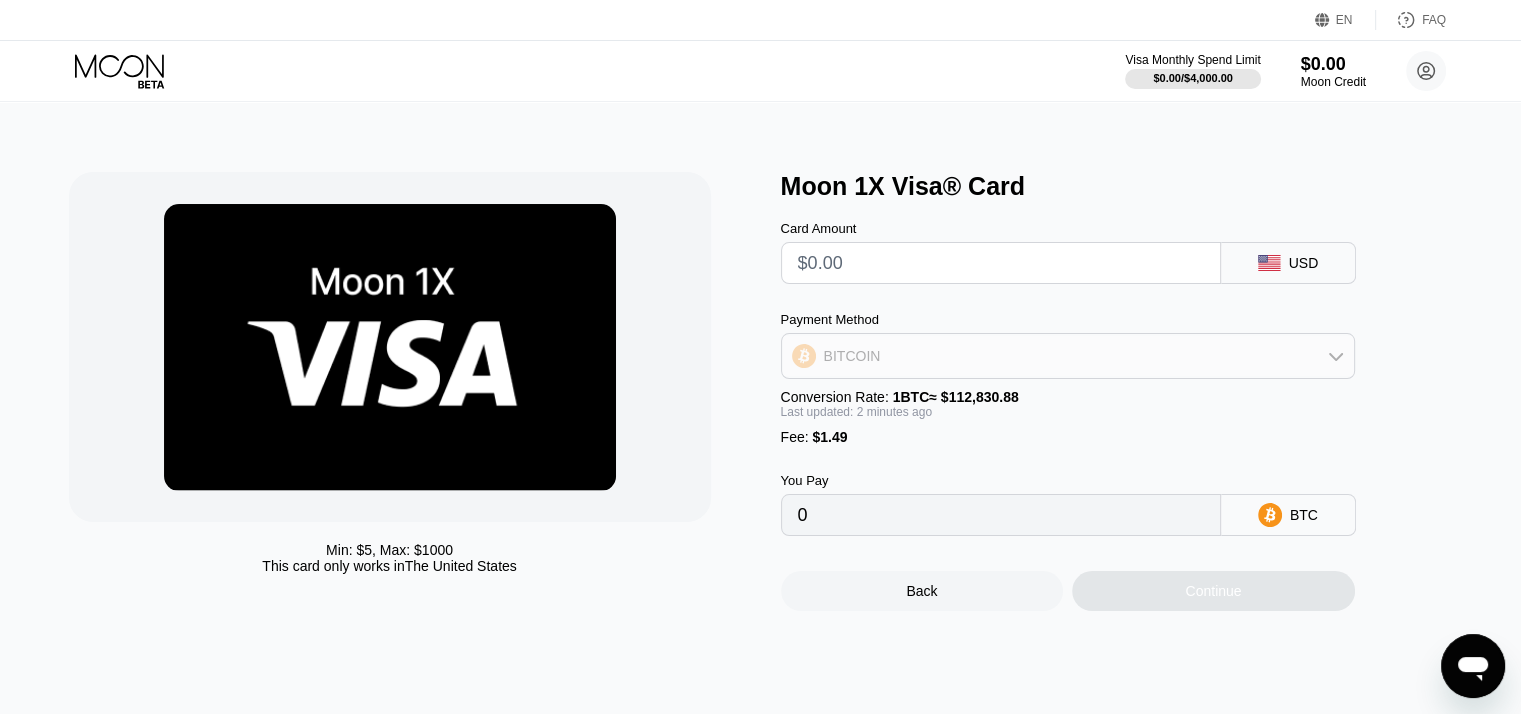 click on "BITCOIN" at bounding box center (1068, 356) 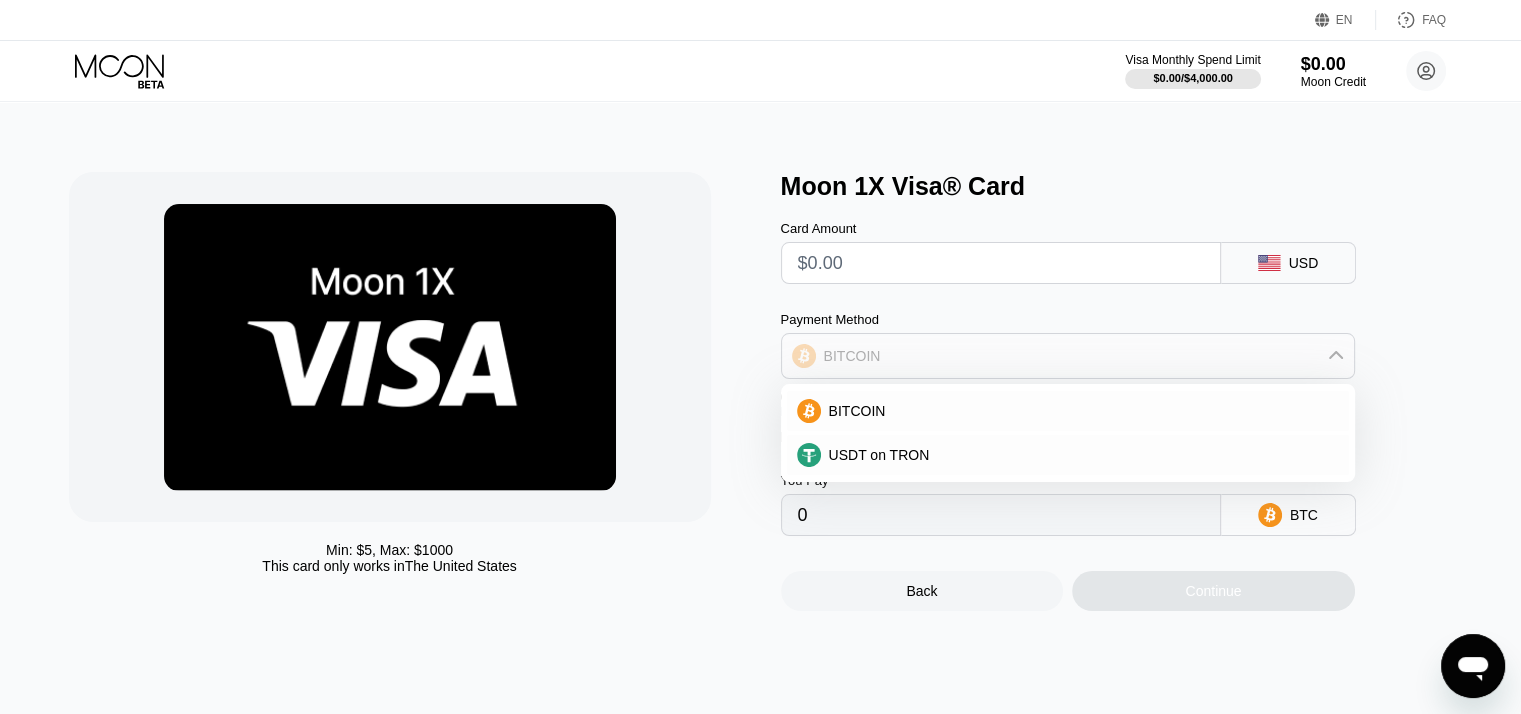 click on "BITCOIN" at bounding box center (1068, 356) 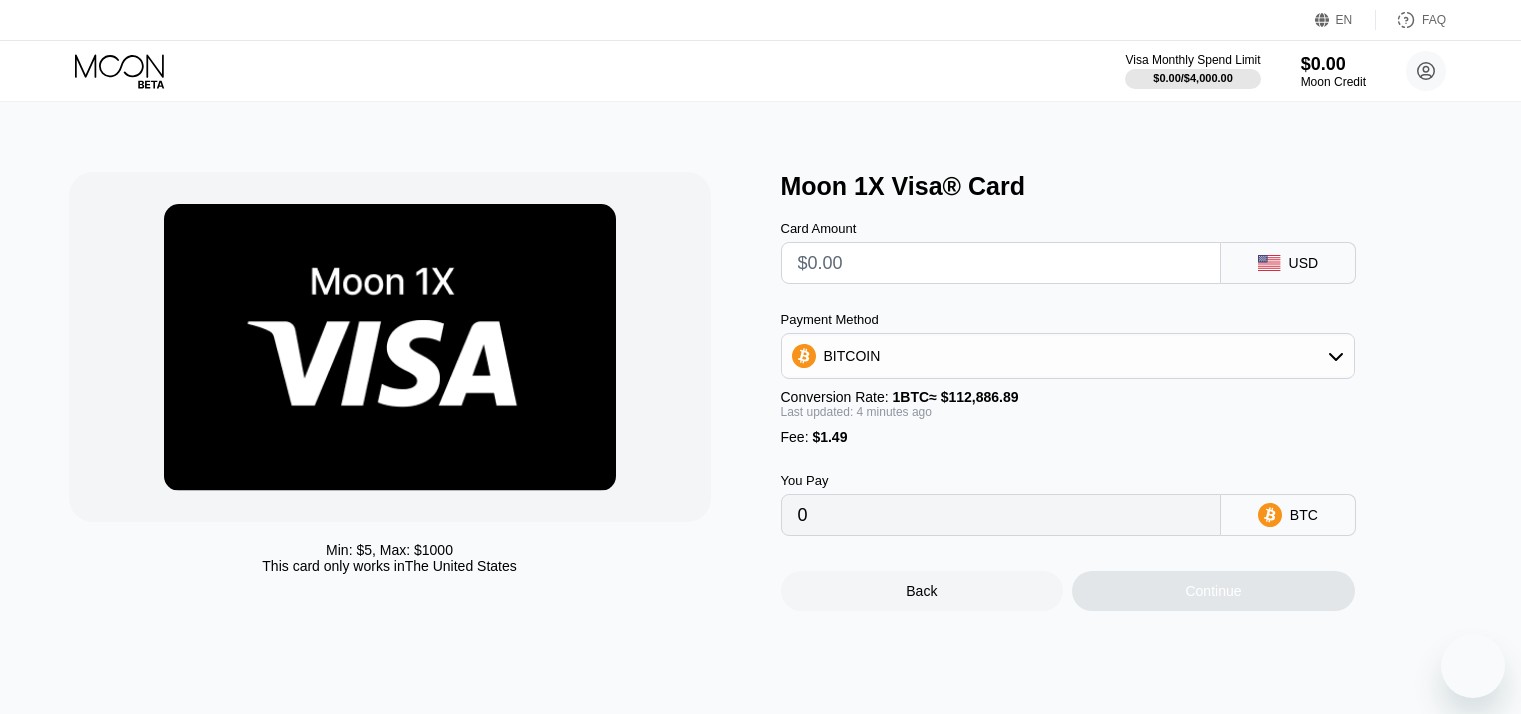 scroll, scrollTop: 0, scrollLeft: 0, axis: both 